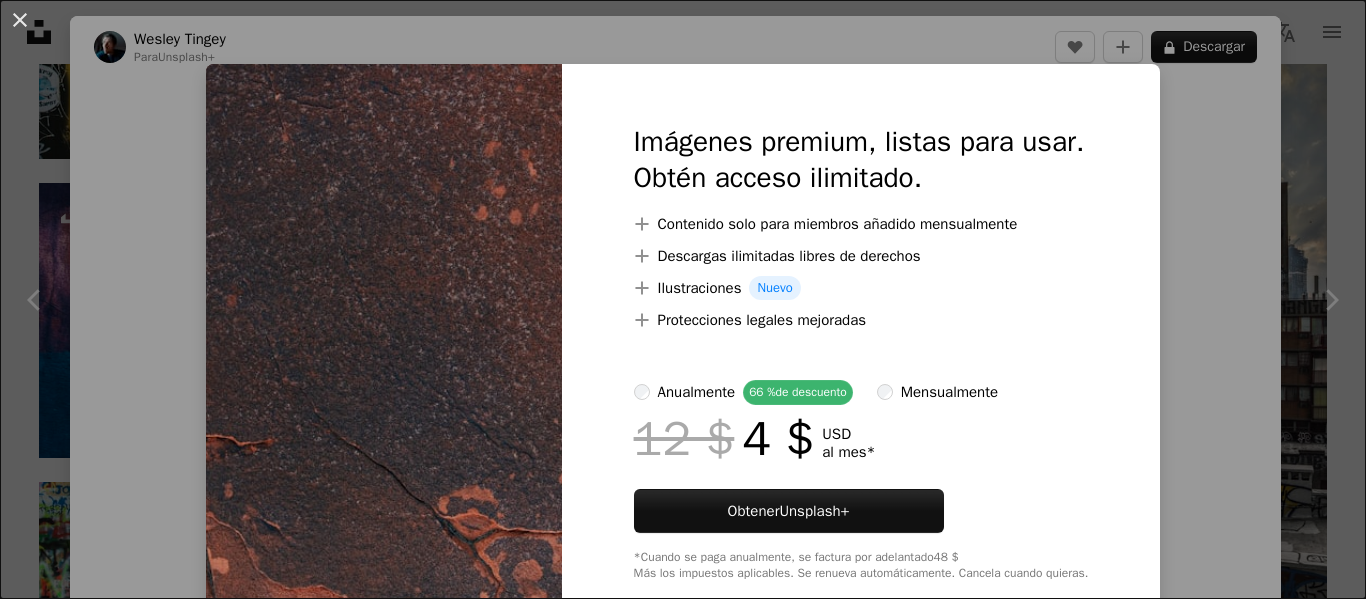 scroll, scrollTop: 2600, scrollLeft: 0, axis: vertical 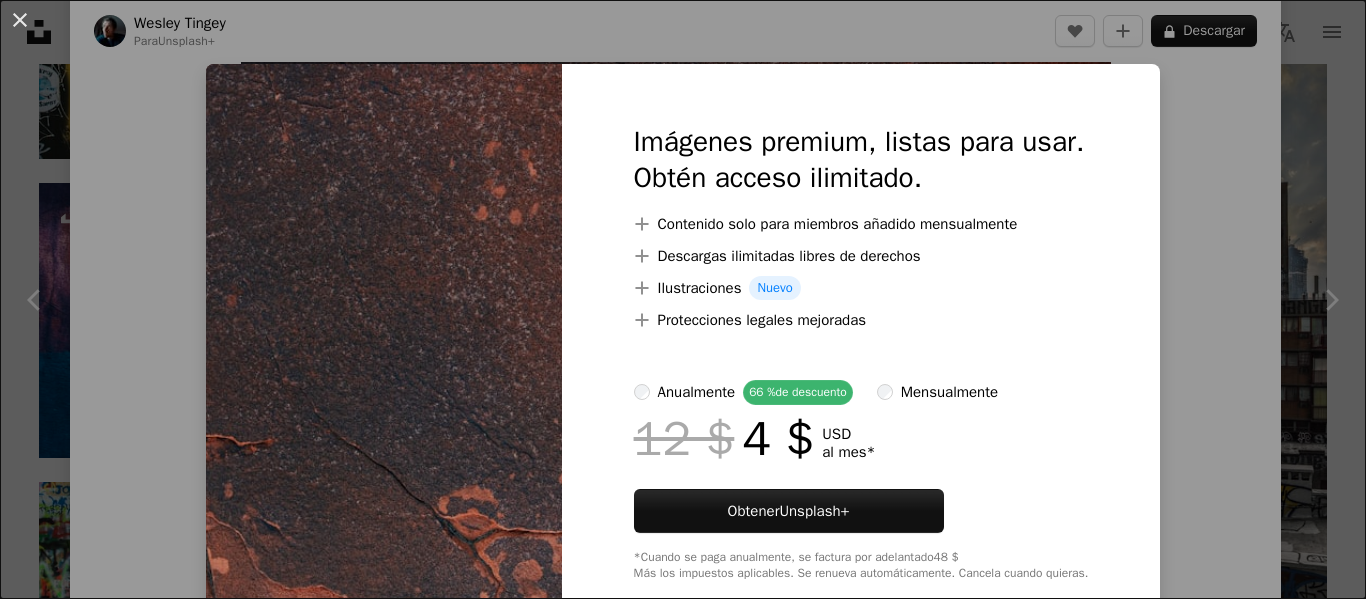 click on "An X shape Imágenes premium, listas para usar. Obtén acceso ilimitado. A plus sign Contenido solo para miembros añadido mensualmente A plus sign Descargas ilimitadas libres de derechos A plus sign Ilustraciones  Nuevo A plus sign Protecciones legales mejoradas anualmente 66 %  de descuento mensualmente 12 $   4 $ USD al mes * Obtener  Unsplash+ *Cuando se paga anualmente, se factura por adelantado  48 $ Más los impuestos aplicables. Se renueva automáticamente. Cancela cuando quieras." at bounding box center (683, 299) 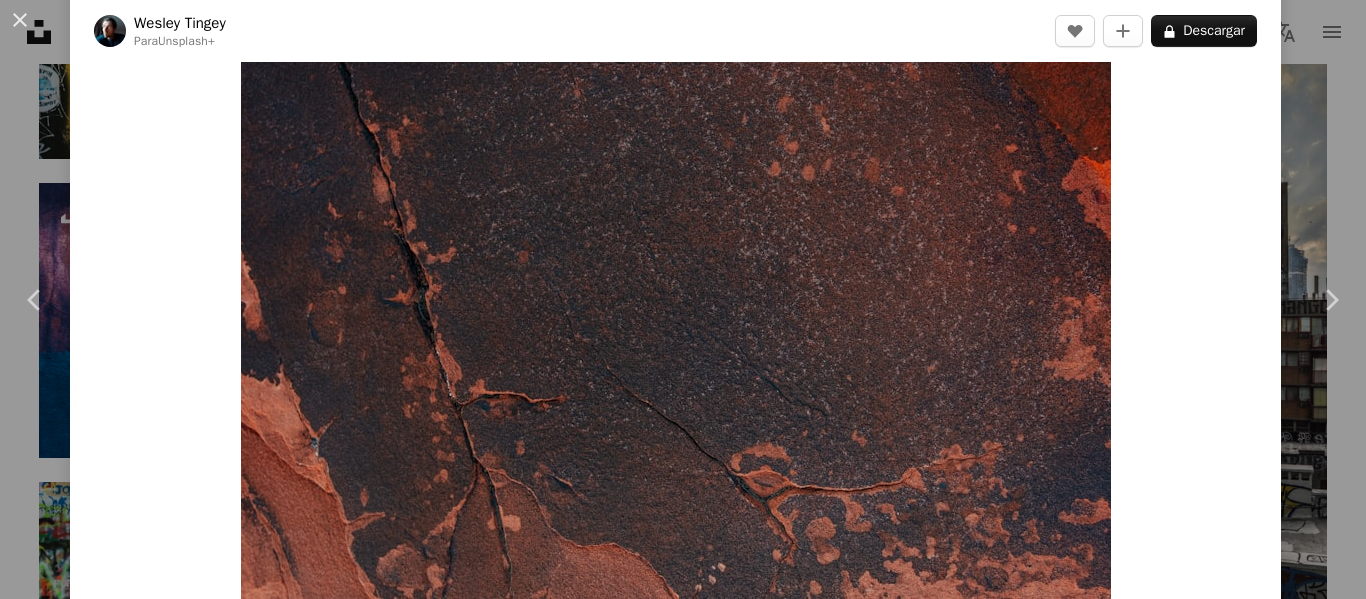 drag, startPoint x: 904, startPoint y: 264, endPoint x: 981, endPoint y: 493, distance: 241.59885 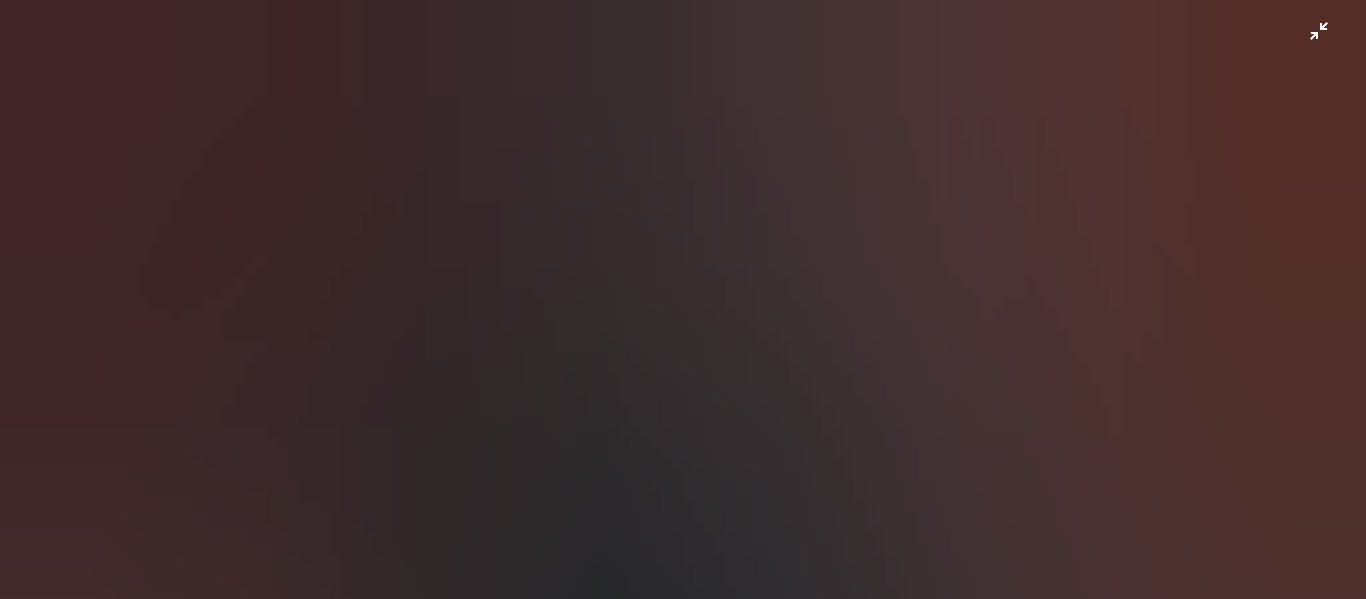 scroll, scrollTop: 147, scrollLeft: 0, axis: vertical 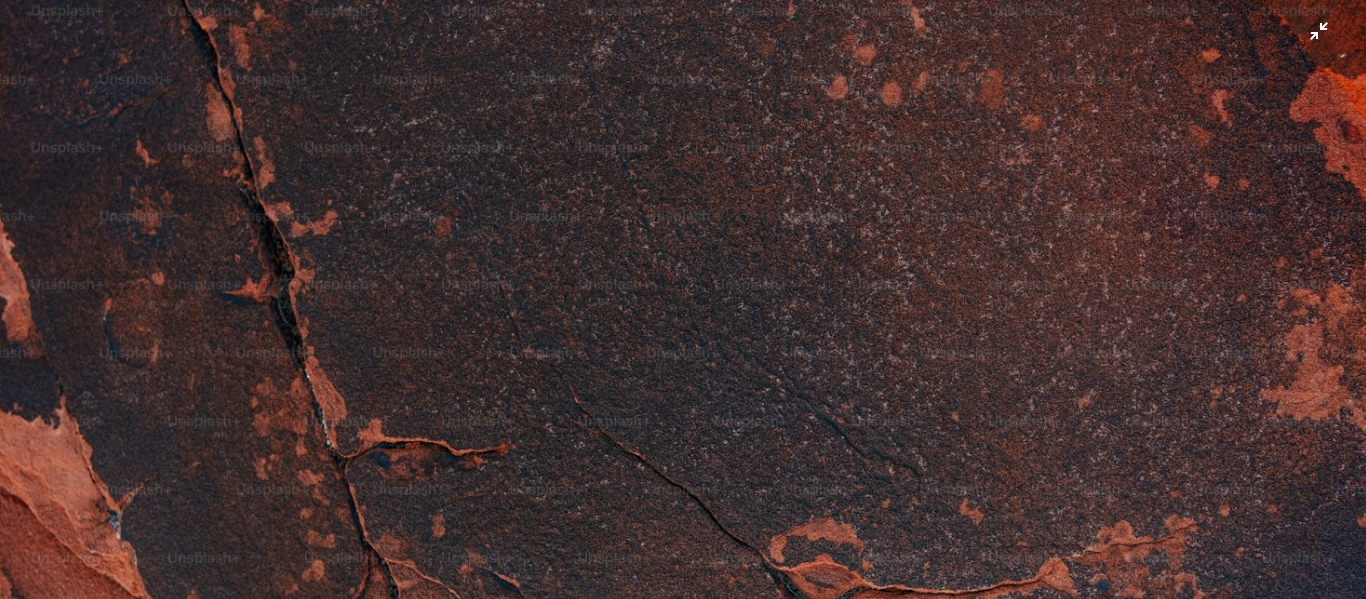 click at bounding box center (683, 308) 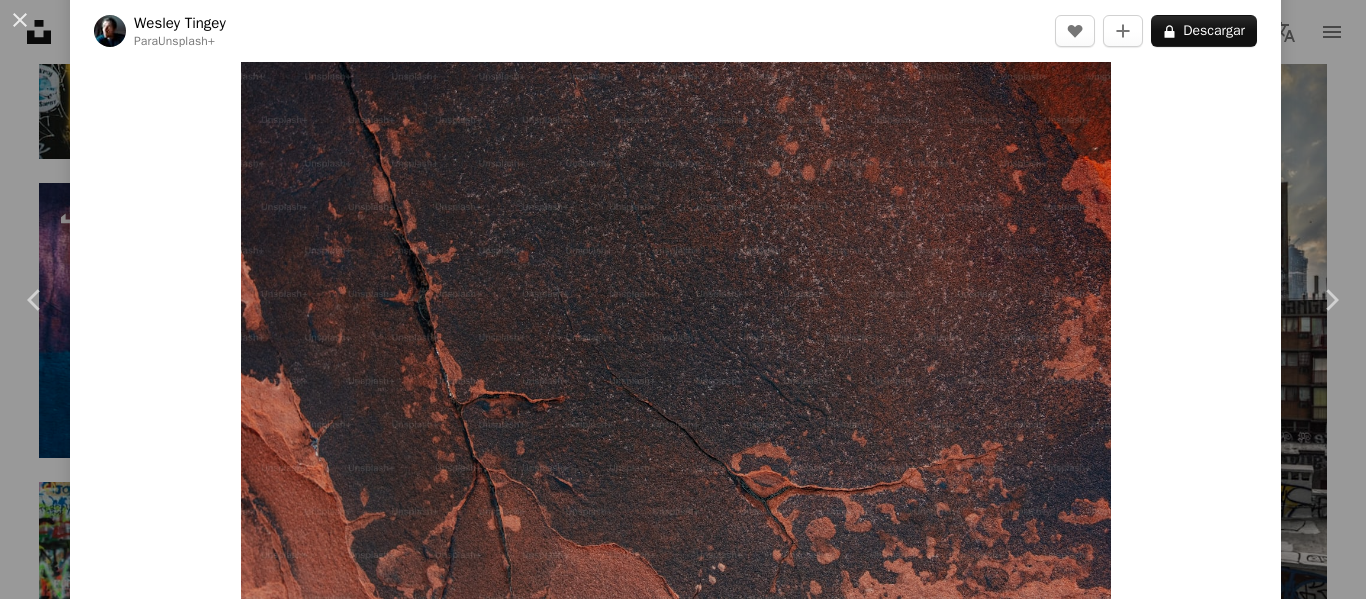 click at bounding box center (676, 309) 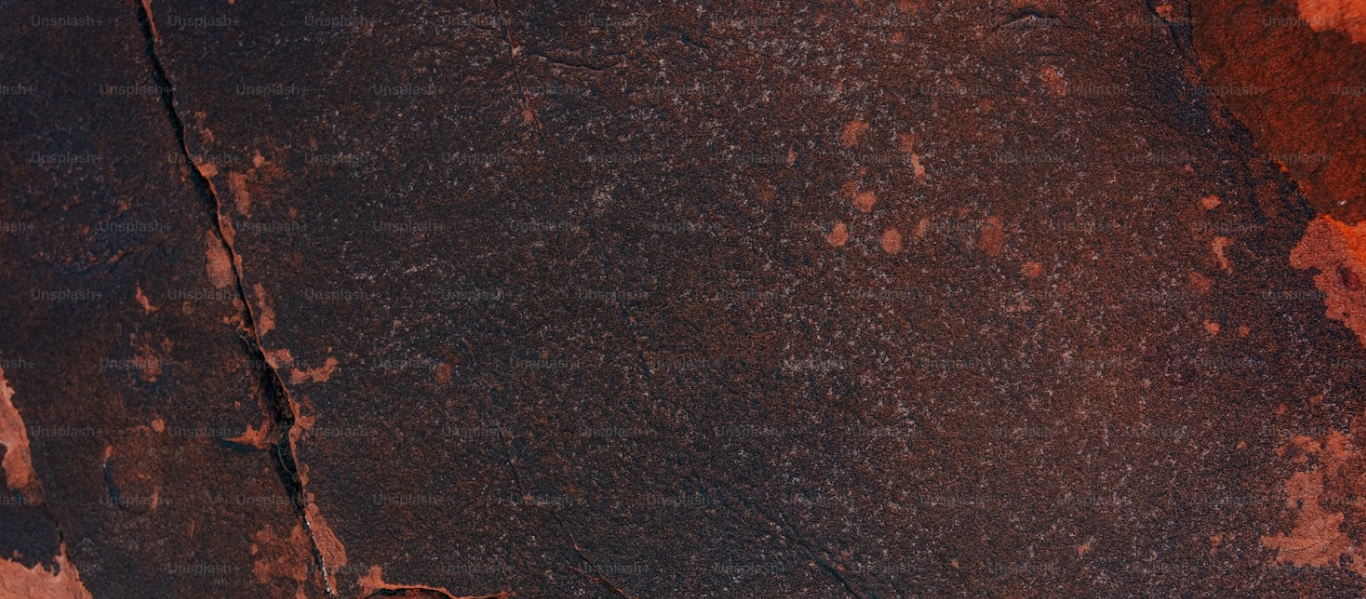 scroll, scrollTop: 147, scrollLeft: 0, axis: vertical 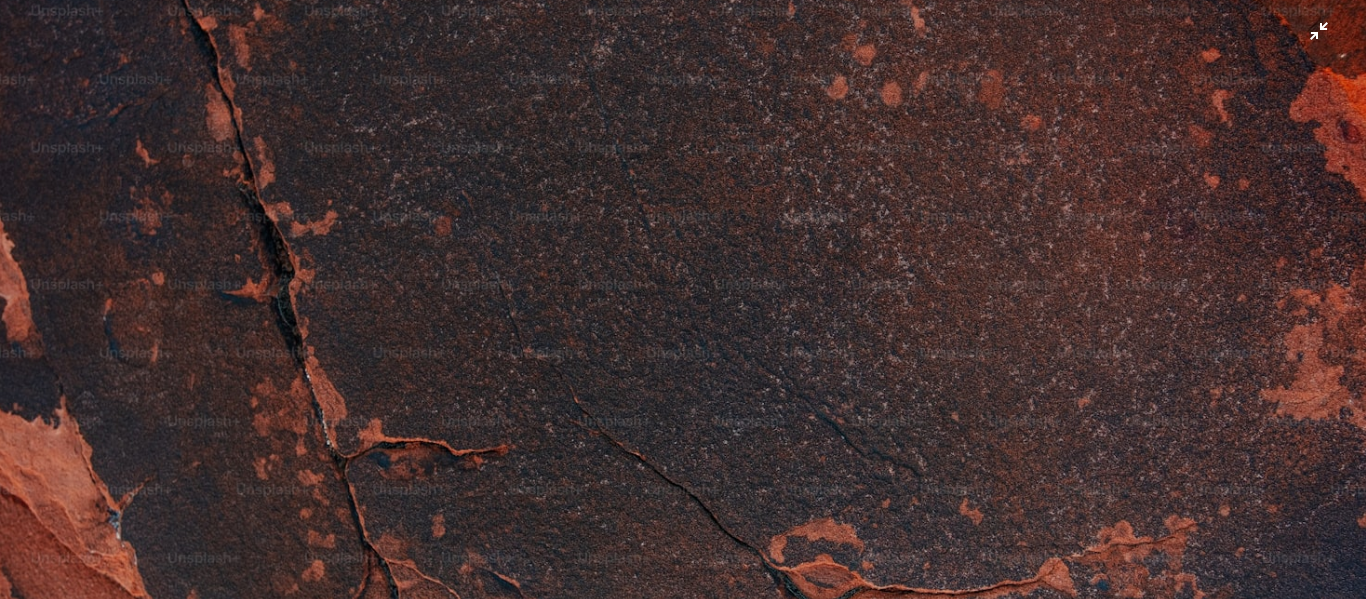 click at bounding box center [683, 308] 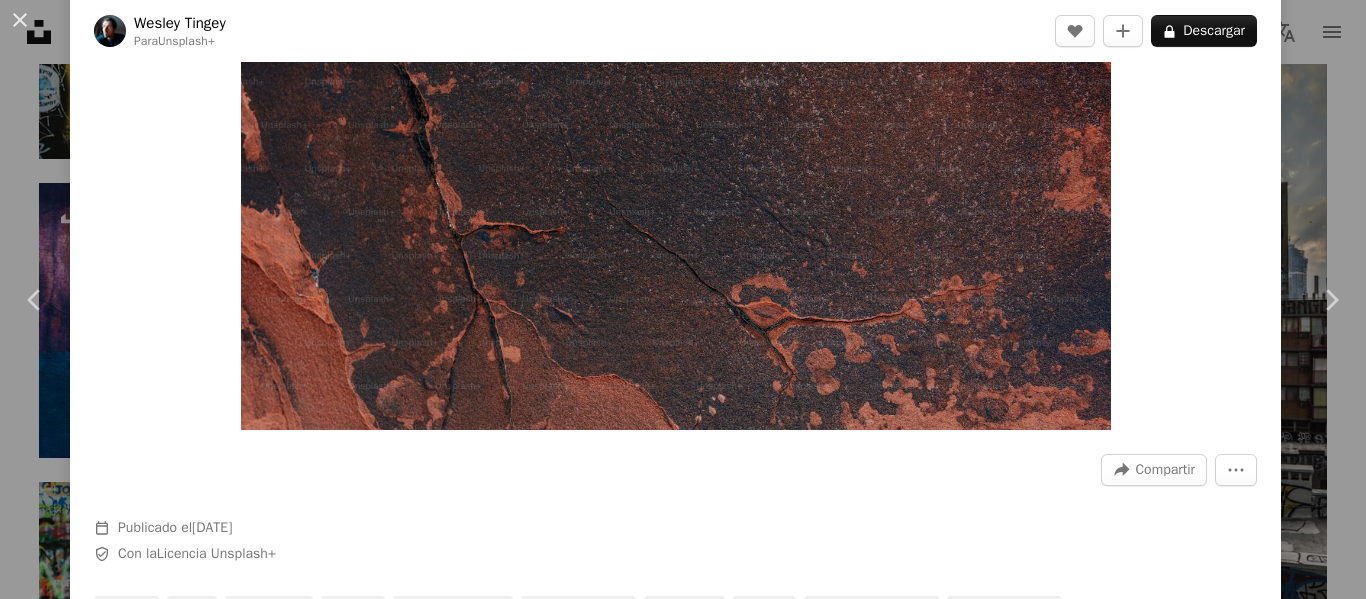 scroll, scrollTop: 869, scrollLeft: 0, axis: vertical 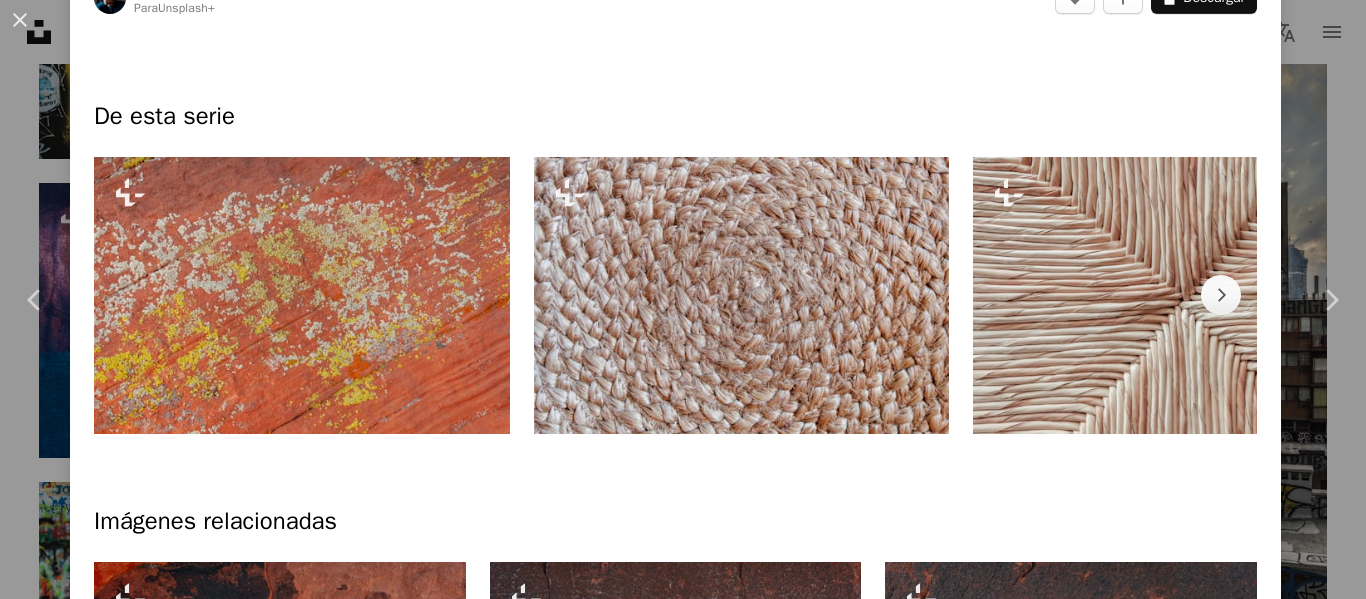 click at bounding box center (302, 295) 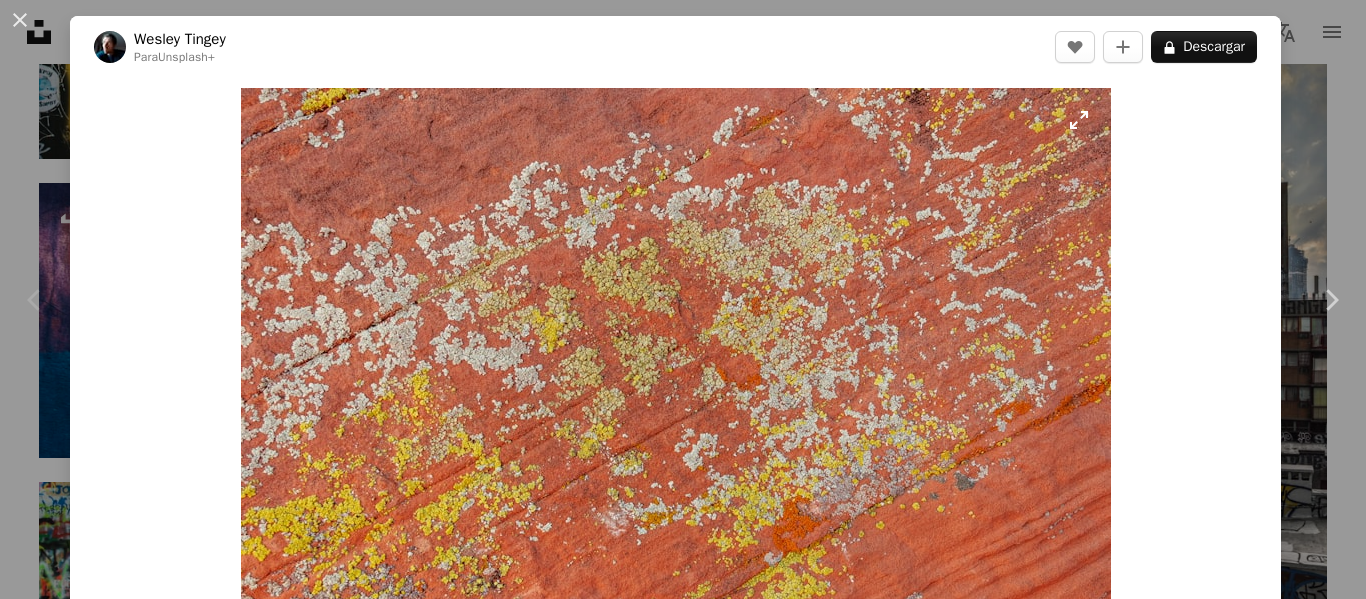 click at bounding box center [676, 378] 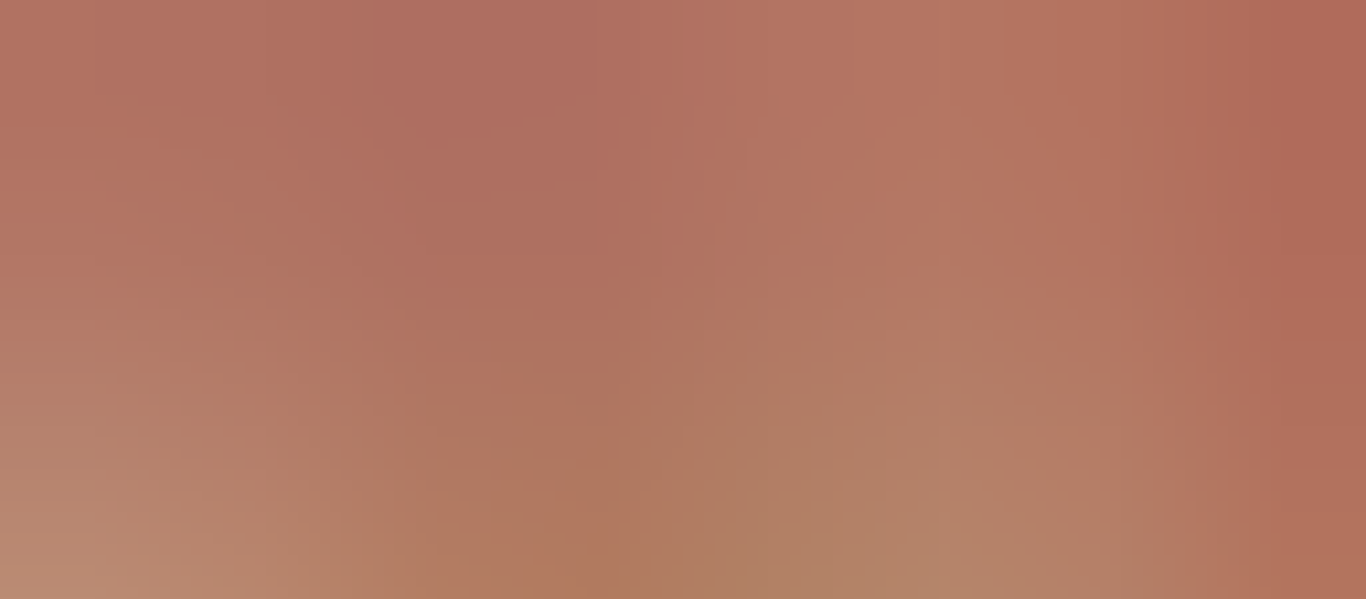 scroll, scrollTop: 147, scrollLeft: 0, axis: vertical 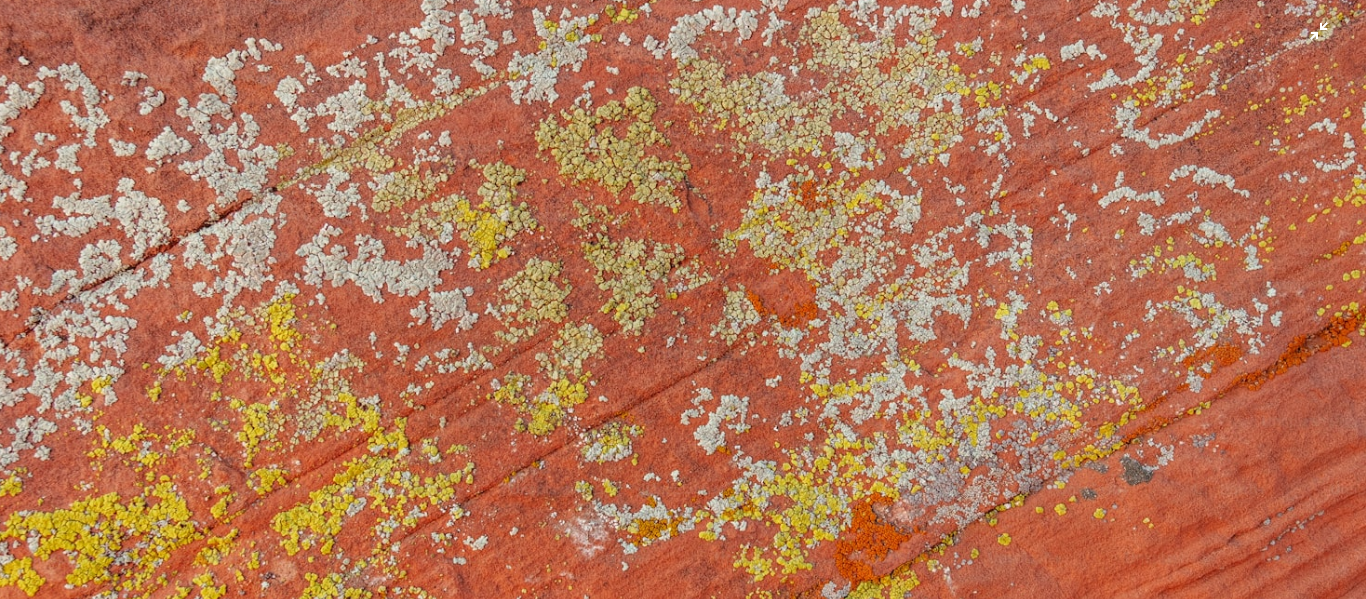 click at bounding box center (683, 308) 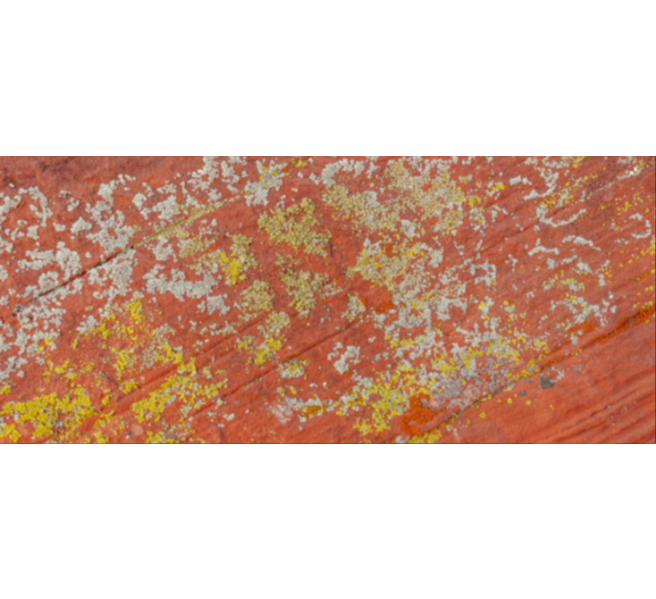 scroll, scrollTop: 69, scrollLeft: 0, axis: vertical 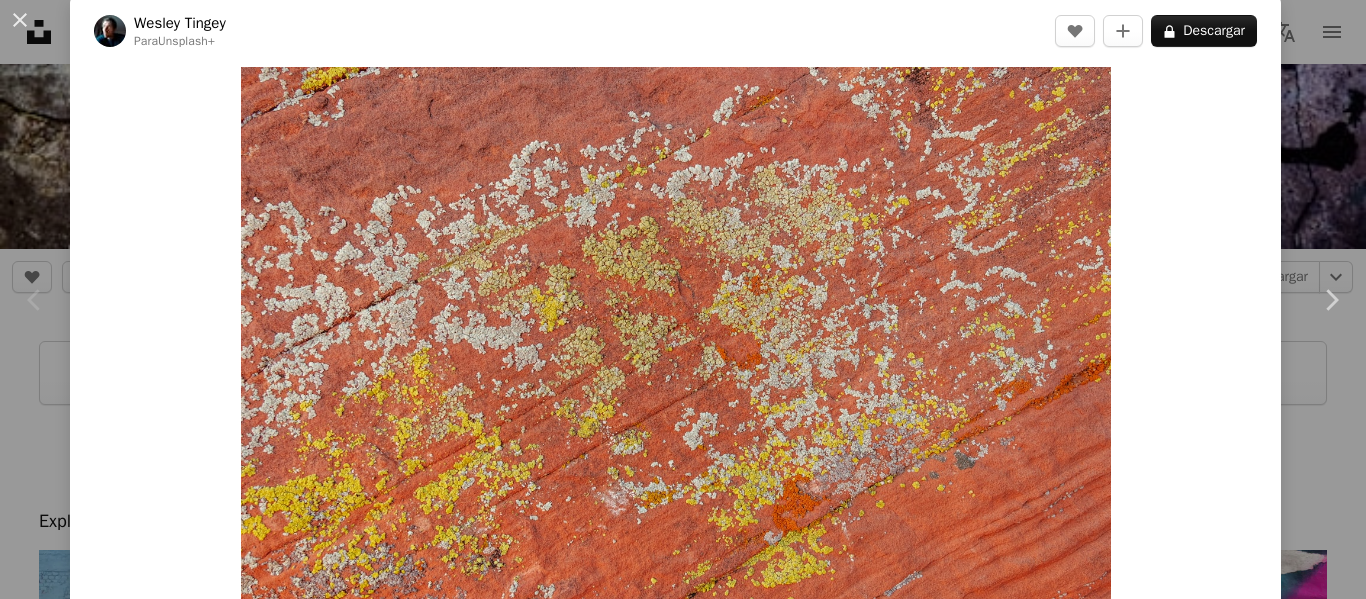 click on "Chevron left" at bounding box center [35, 300] 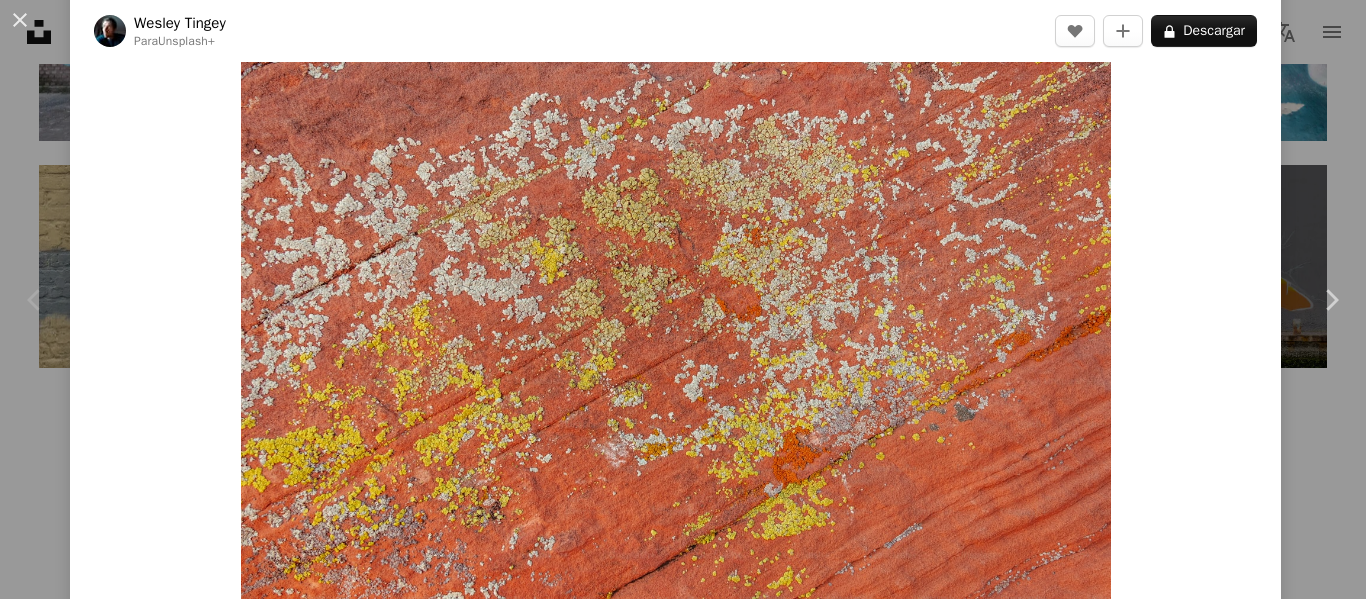 scroll, scrollTop: 7185, scrollLeft: 0, axis: vertical 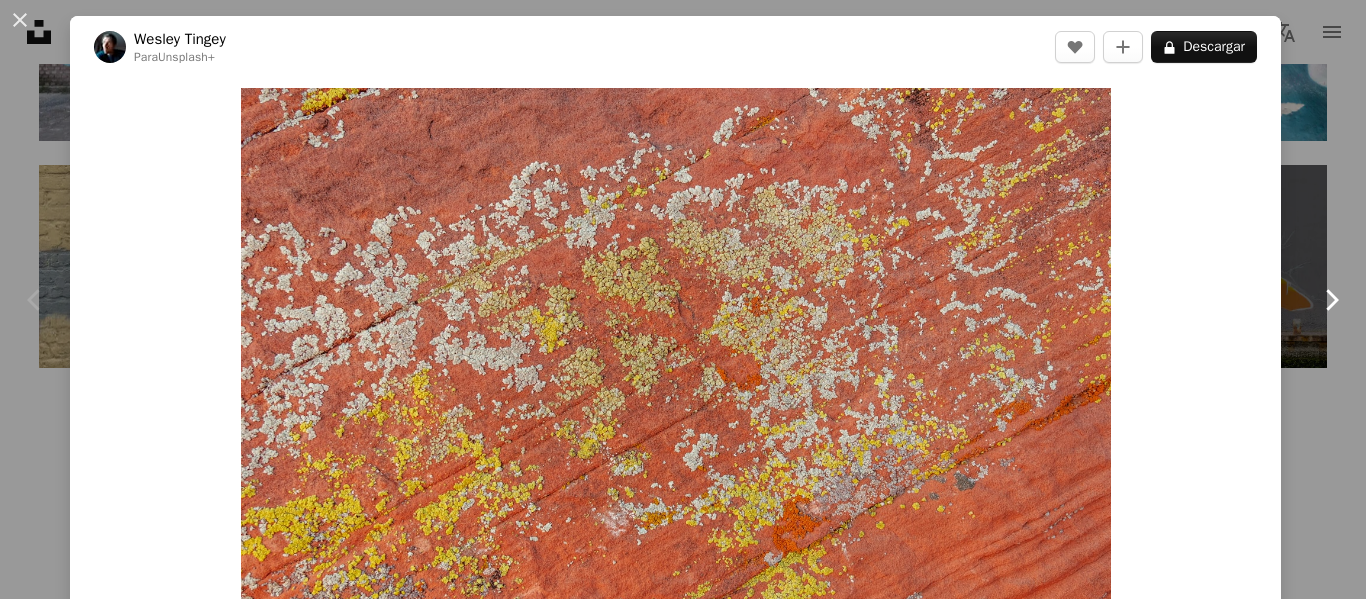 click on "Chevron right" at bounding box center (1331, 300) 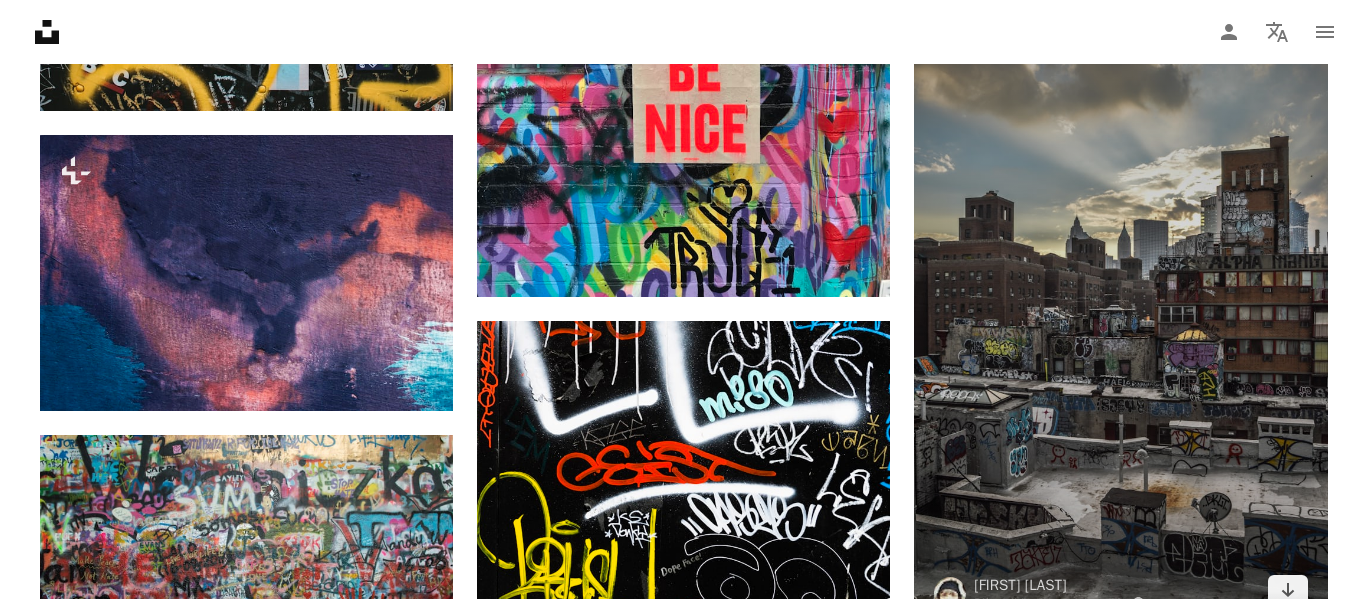scroll, scrollTop: 2700, scrollLeft: 0, axis: vertical 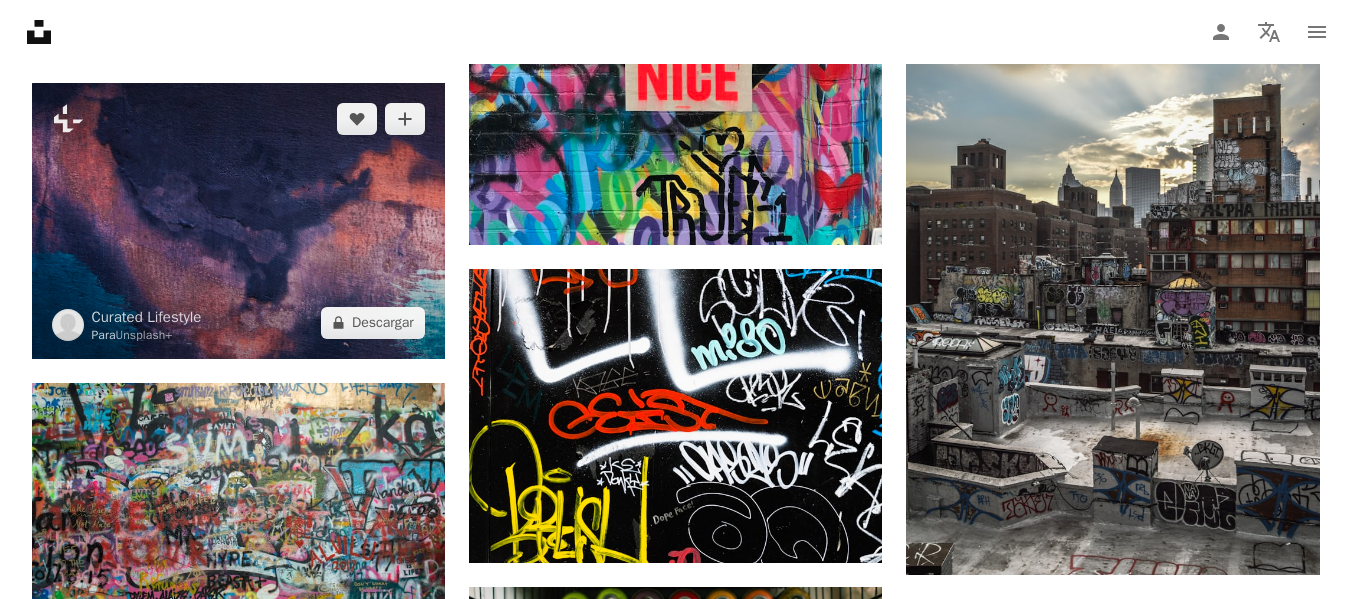 click at bounding box center [238, 221] 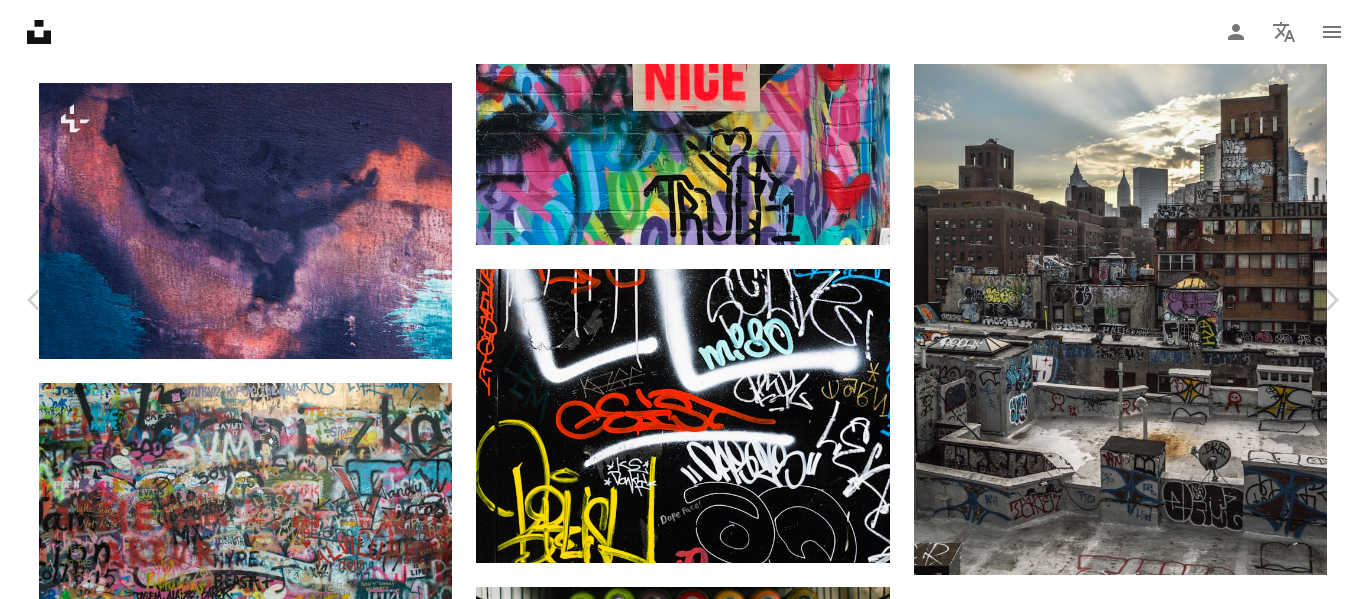 scroll, scrollTop: 1900, scrollLeft: 0, axis: vertical 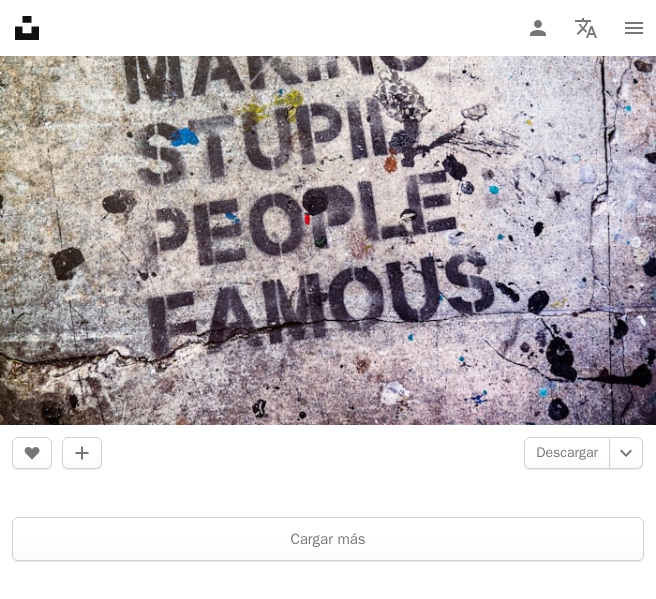 click on "An X shape Chevron left Chevron right [FIRST] [LAST] Para Unsplash+ A heart A plus sign A lock Descargar Zoom in A forward-right arrow Compartir More Actions Calendar outlined Publicado el [DATE] Safety Con la Licencia Unsplash+ textura roca Wallpapers Fondos textura de roca textura rugosa Roca Roja áspero Texturas naturales piedra arenisca Imágenes de dominio público De esta serie Chevron right Plus sign for Unsplash+ Plus sign for Unsplash+ Plus sign for Unsplash+ Plus sign for Unsplash+ Plus sign for Unsplash+ Plus sign for Unsplash+ Plus sign for Unsplash+ Plus sign for Unsplash+ Plus sign for Unsplash+ Plus sign for Unsplash+ Plus sign for Unsplash+ Imágenes relacionadas" at bounding box center (328, 1501) 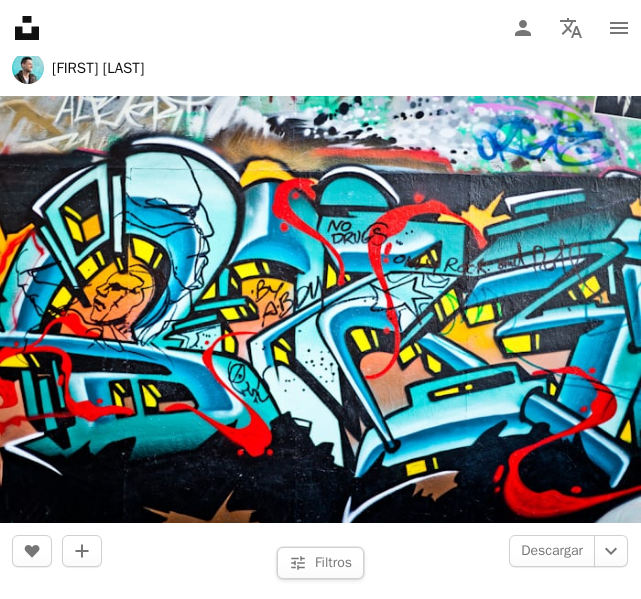 scroll, scrollTop: 4700, scrollLeft: 0, axis: vertical 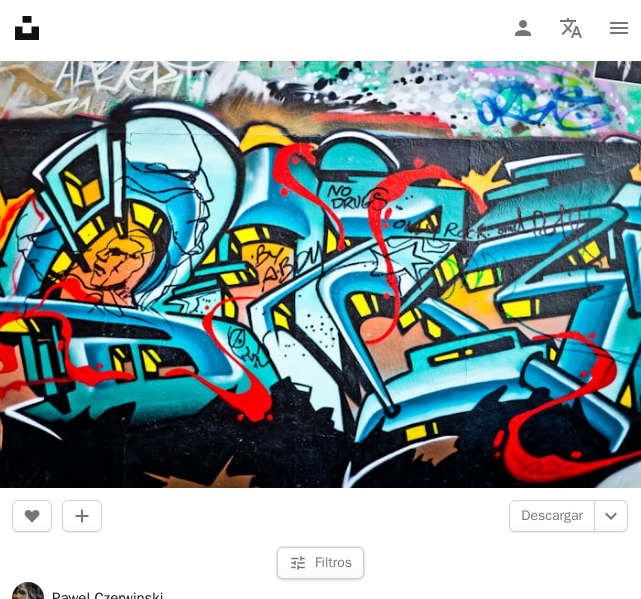 click at bounding box center [320, 275] 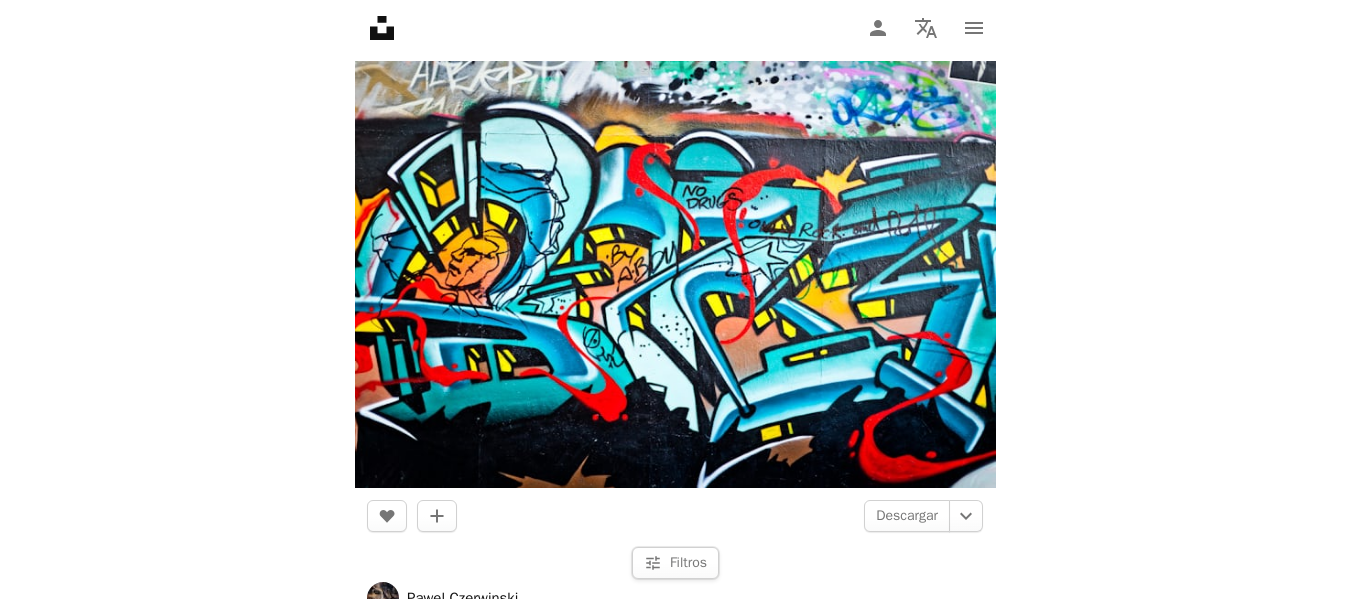 scroll, scrollTop: 0, scrollLeft: 0, axis: both 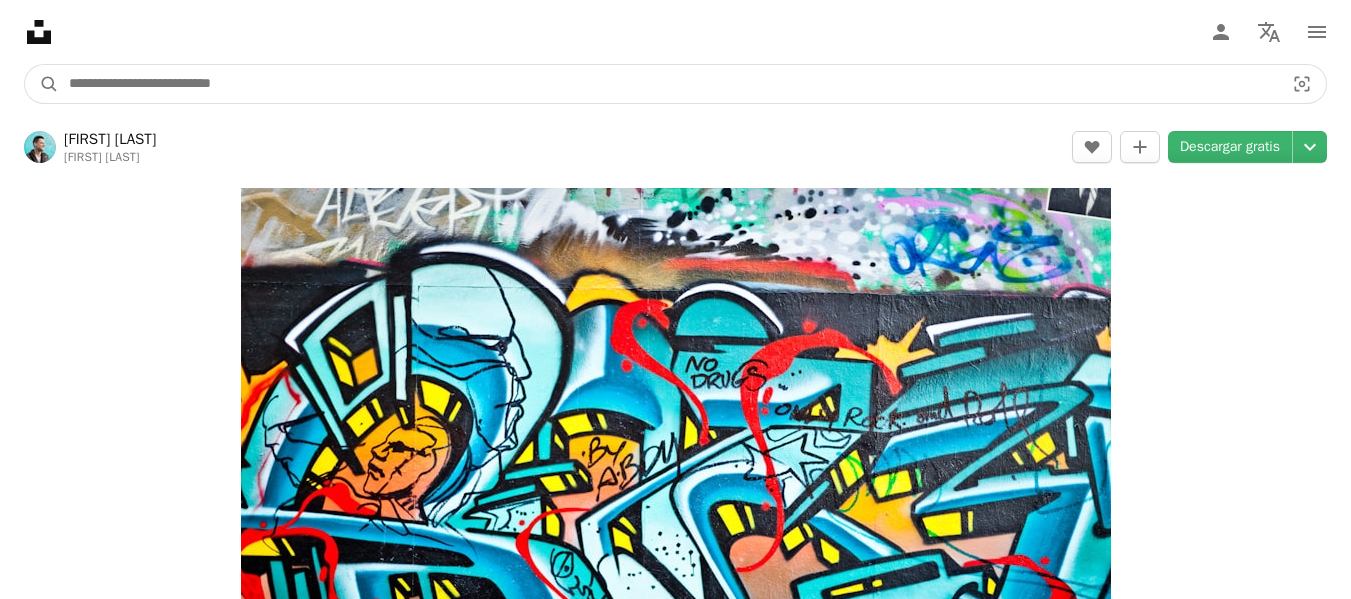 click at bounding box center [668, 84] 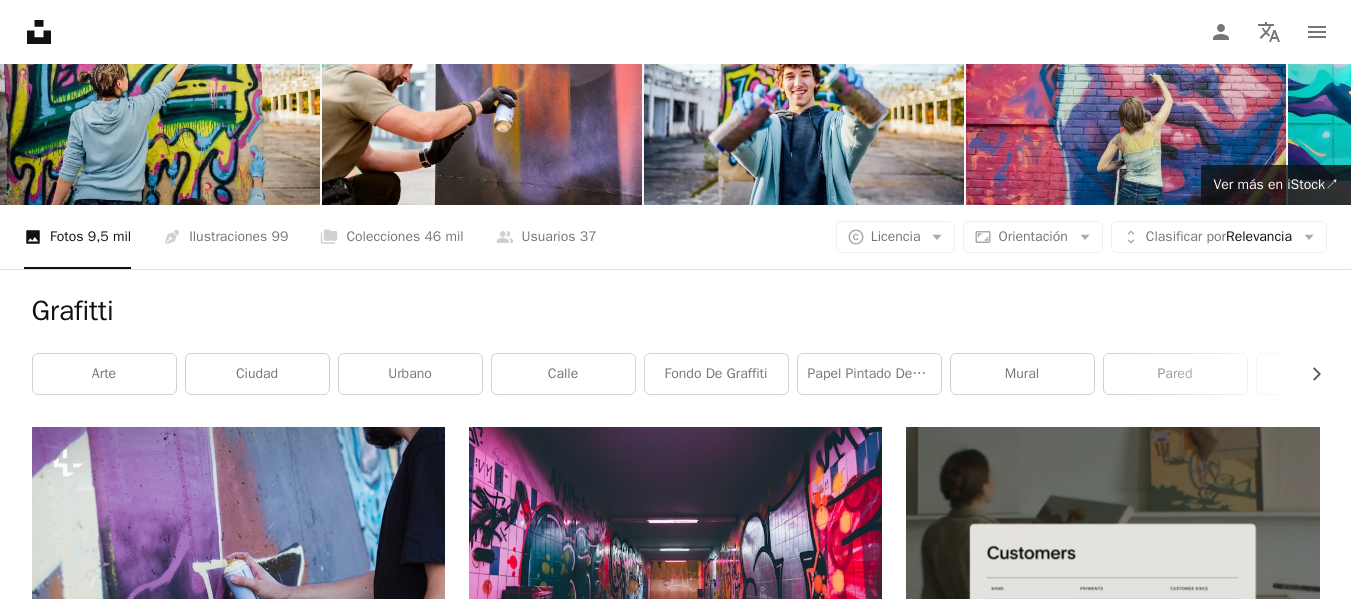 scroll, scrollTop: 0, scrollLeft: 0, axis: both 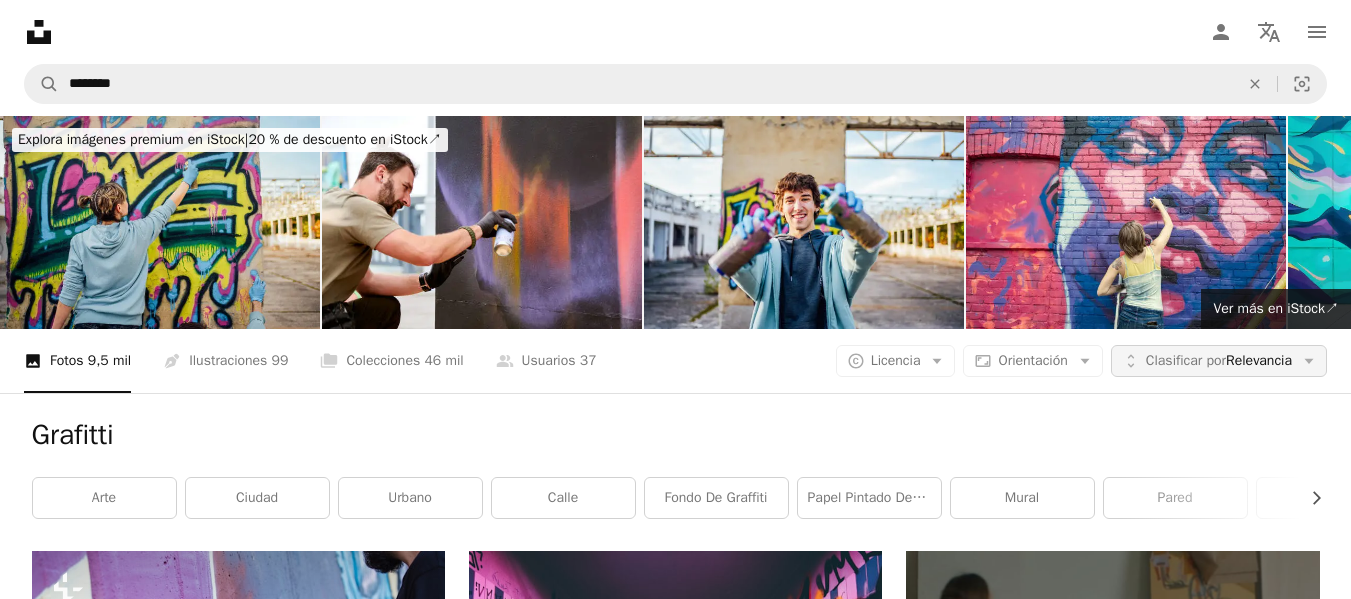 click on "Arrow down" 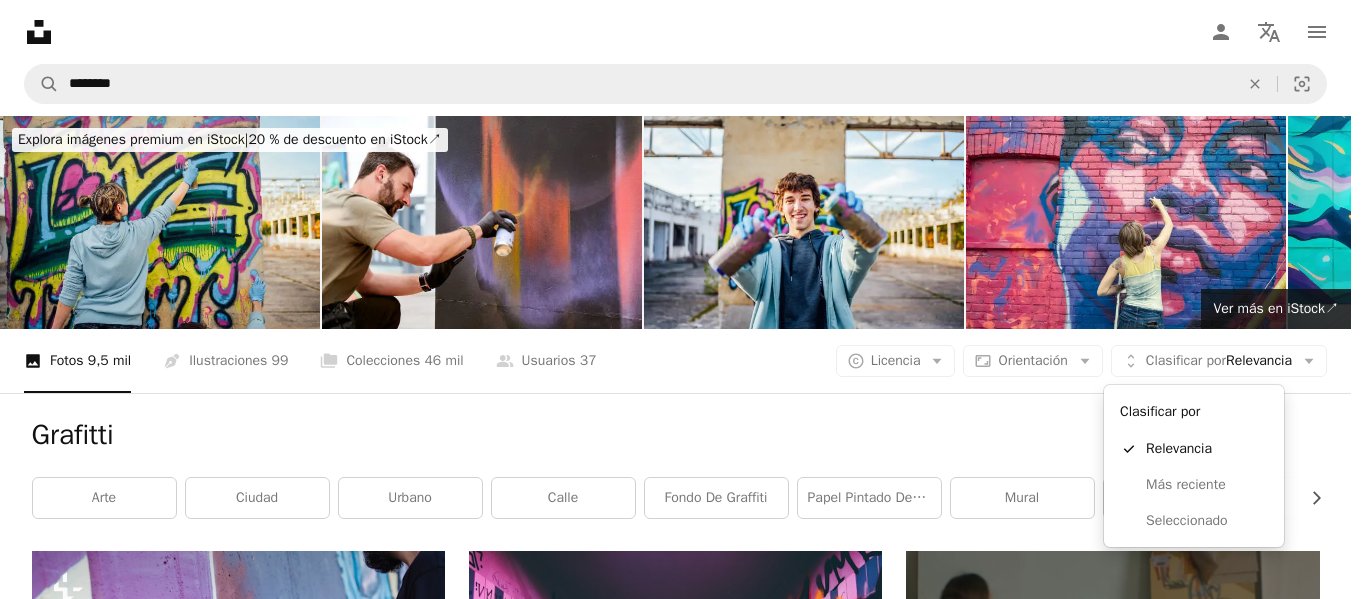 click on "Unsplash logo Página de inicio de Unsplash A photo Pen Tool A compass A stack of folders Download Person Localization icon navigation menu A magnifying glass ******** An X shape Visual search Obtener Unsplash+ Inicia sesión Enviar una imagen Explora imágenes premium en iStock  |  20 % de descuento en iStock  ↗ Explora imágenes premium en iStock 20 % de descuento en iStock  ↗ Ver más  ↗ Ver más en iStock  ↗ A photo Fotos   9,5 mil Pen Tool Ilustraciones   99 A stack of folders Colecciones   46 mil A group of people Usuarios   37 A copyright icon © Licencia Arrow down Aspect ratio Orientación Arrow down Unfold Clasificar por  Relevancia Arrow down Filters Filtros Grafitti Chevron right arte ciudad urbano calle fondo de graffiti papel pintado de graffiti mural pared póster fondo papel tapiz pintura Plus sign for Unsplash+ A heart A plus sign Getty Images Para  Unsplash+ A lock Descargar Plus sign for Unsplash+ A heart A plus sign" at bounding box center [675, 299] 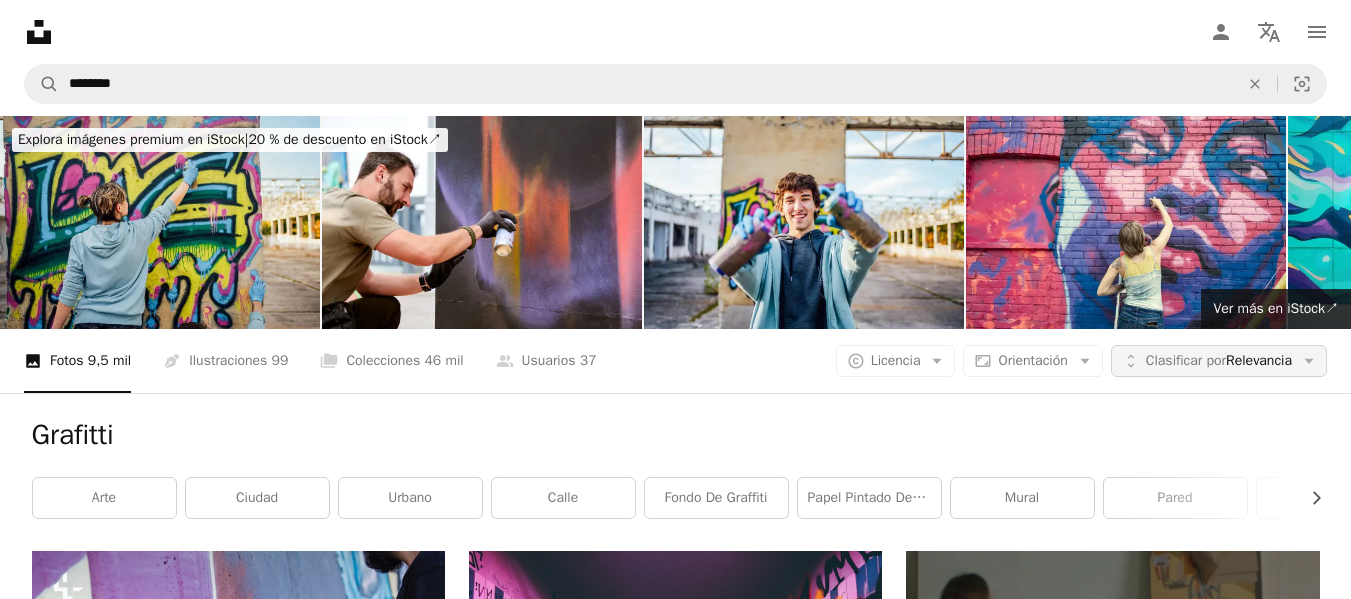 click on "Clasificar por" at bounding box center [1186, 360] 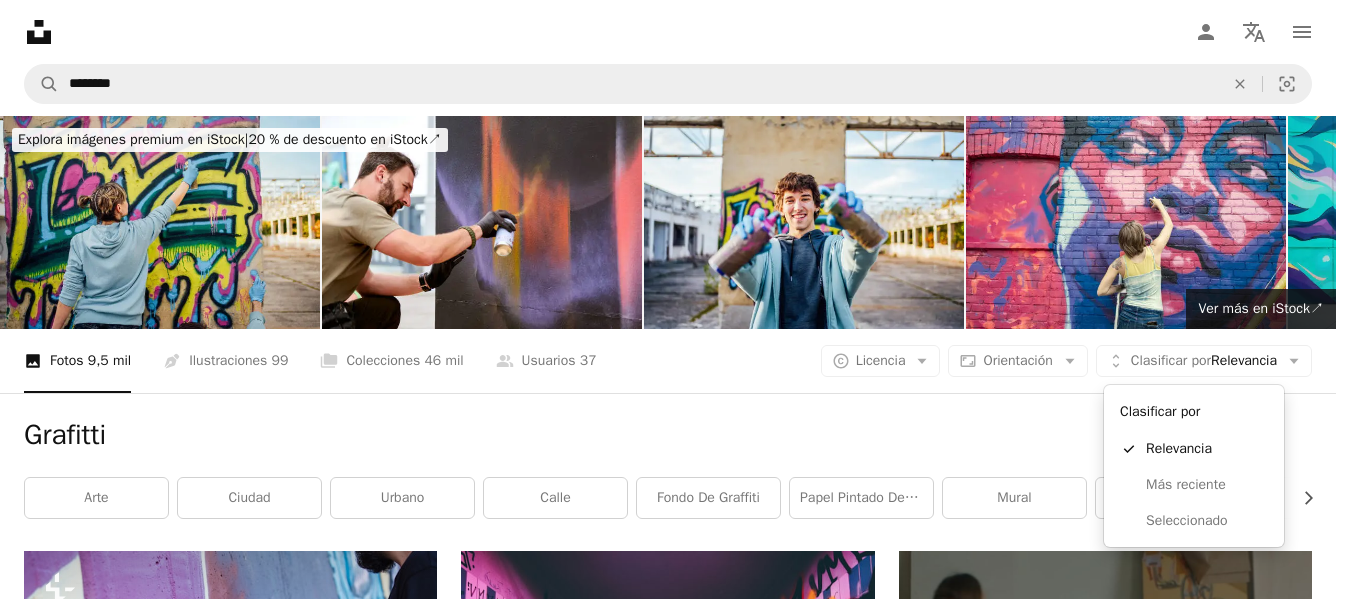click on "Unsplash logo Página de inicio de Unsplash A photo Pen Tool A compass A stack of folders Download Person Localization icon navigation menu A magnifying glass ******** An X shape Visual search Obtener Unsplash+ Inicia sesión Enviar una imagen Explora imágenes premium en iStock  |  20 % de descuento en iStock  ↗ Explora imágenes premium en iStock 20 % de descuento en iStock  ↗ Ver más  ↗ Ver más en iStock  ↗ A photo Fotos   9,5 mil Pen Tool Ilustraciones   99 A stack of folders Colecciones   46 mil A group of people Usuarios   37 A copyright icon © Licencia Arrow down Aspect ratio Orientación Arrow down Unfold Clasificar por  Relevancia Arrow down Filters Filtros Grafitti Chevron right arte ciudad urbano calle fondo de graffiti papel pintado de graffiti mural pared póster fondo papel tapiz pintura Plus sign for Unsplash+ A heart A plus sign Getty Images Para  Unsplash+ A lock Descargar Plus sign for Unsplash+ A heart A plus sign" at bounding box center [668, 299] 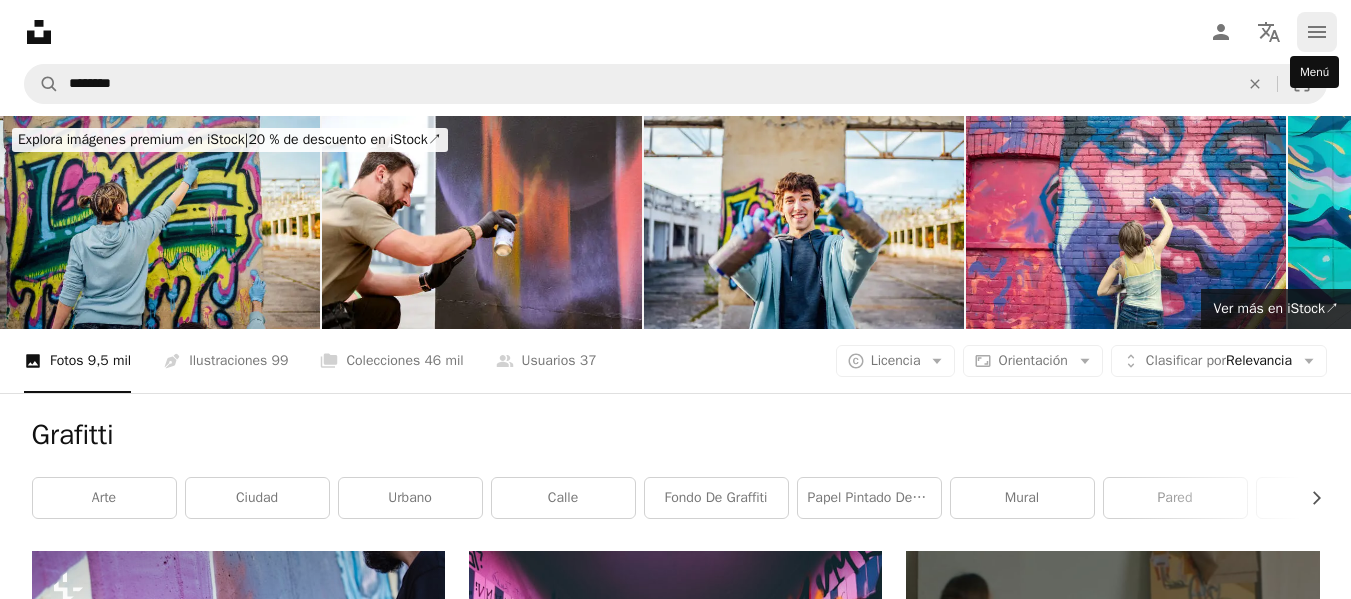 click on "navigation menu" 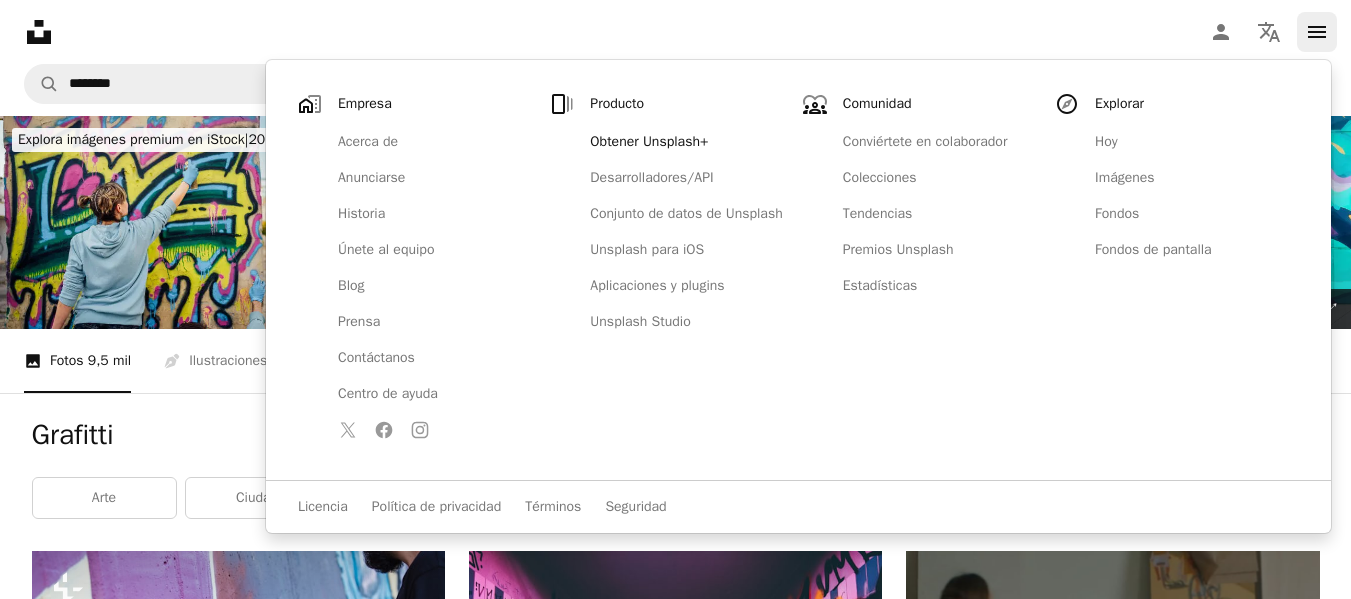 click on "navigation menu" 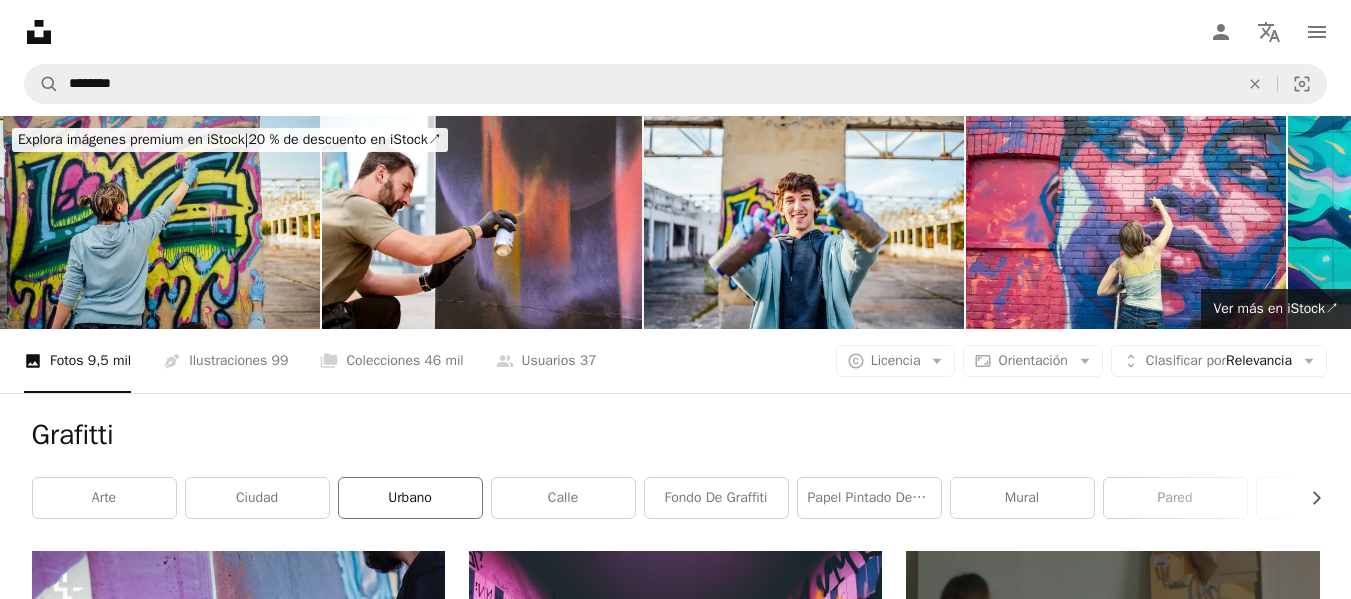 click on "urbano" at bounding box center [410, 498] 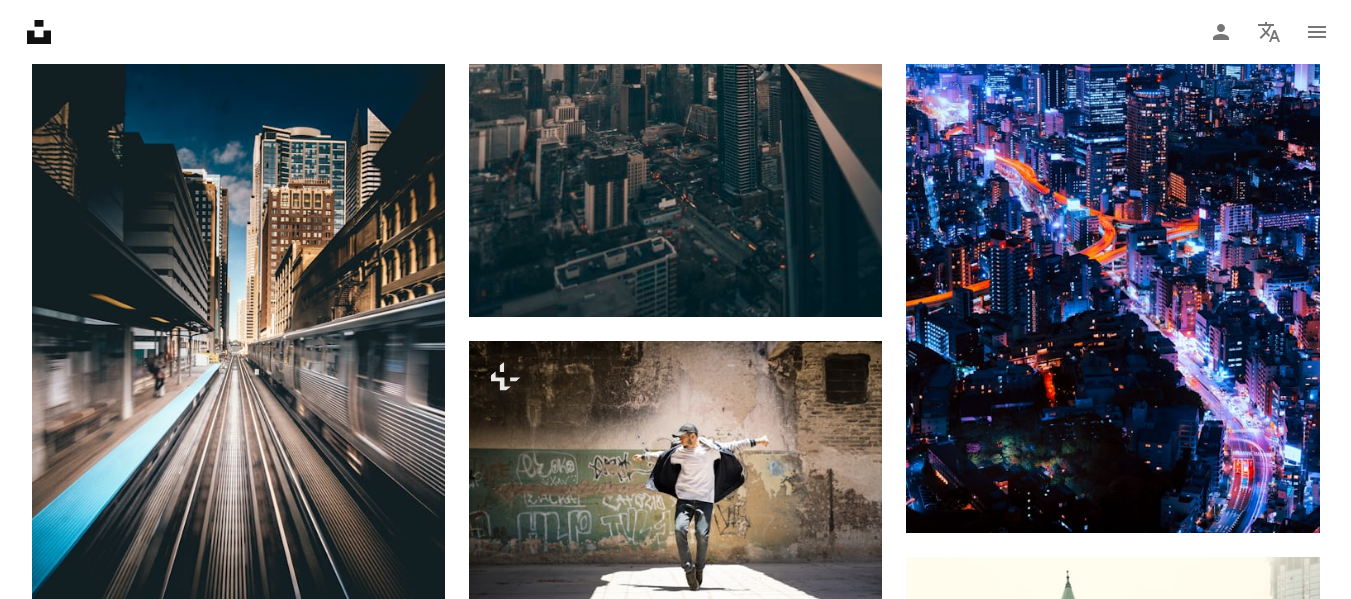 scroll, scrollTop: 1400, scrollLeft: 0, axis: vertical 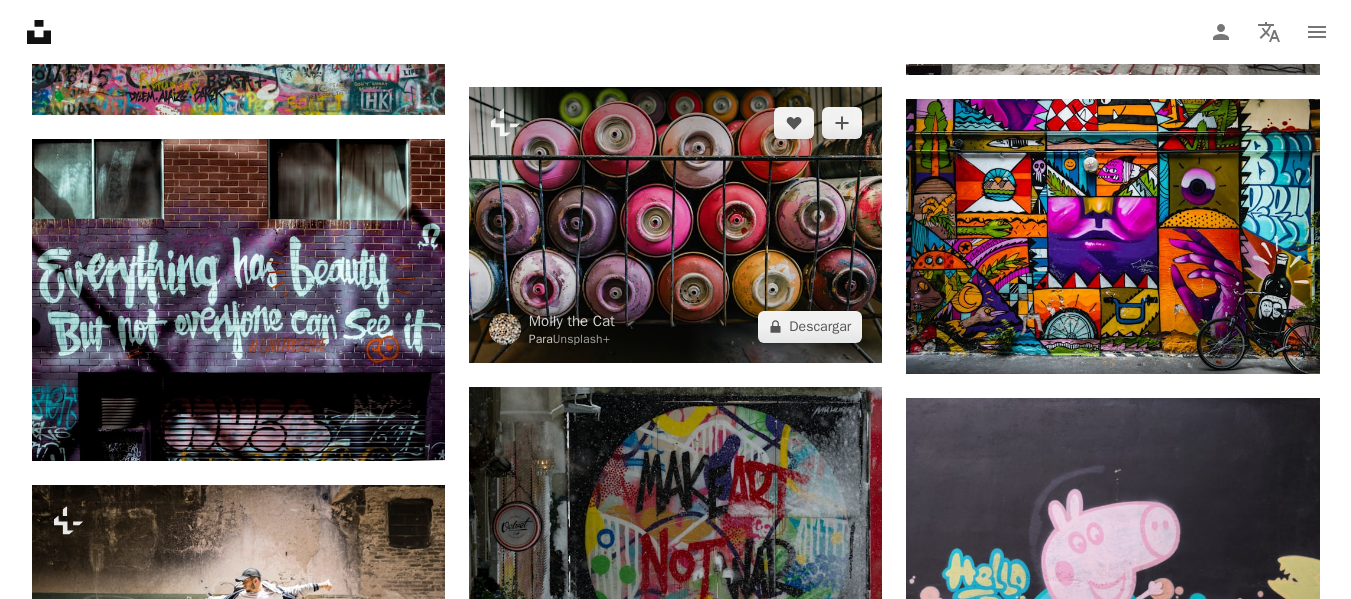 click at bounding box center [675, 225] 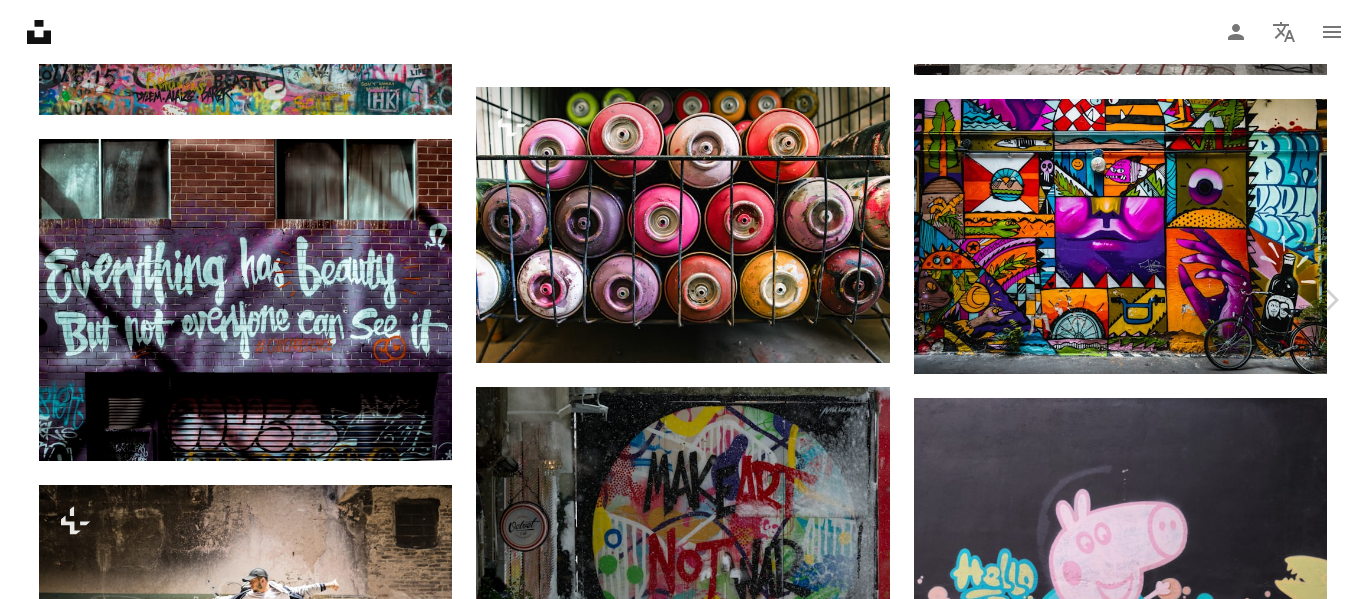 scroll, scrollTop: 1700, scrollLeft: 0, axis: vertical 